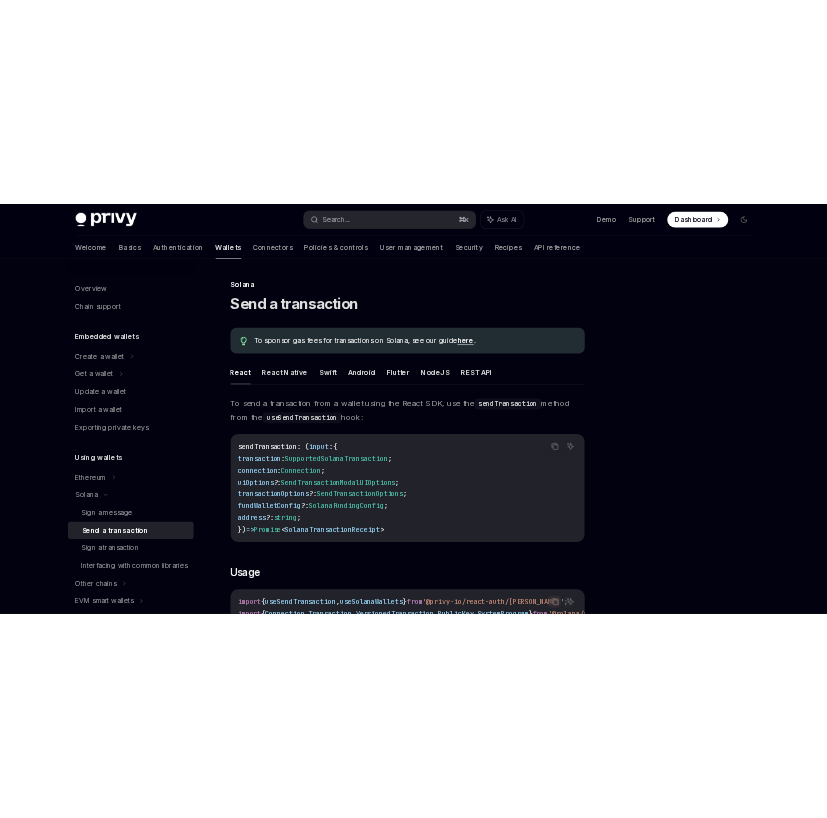 scroll, scrollTop: 687, scrollLeft: 0, axis: vertical 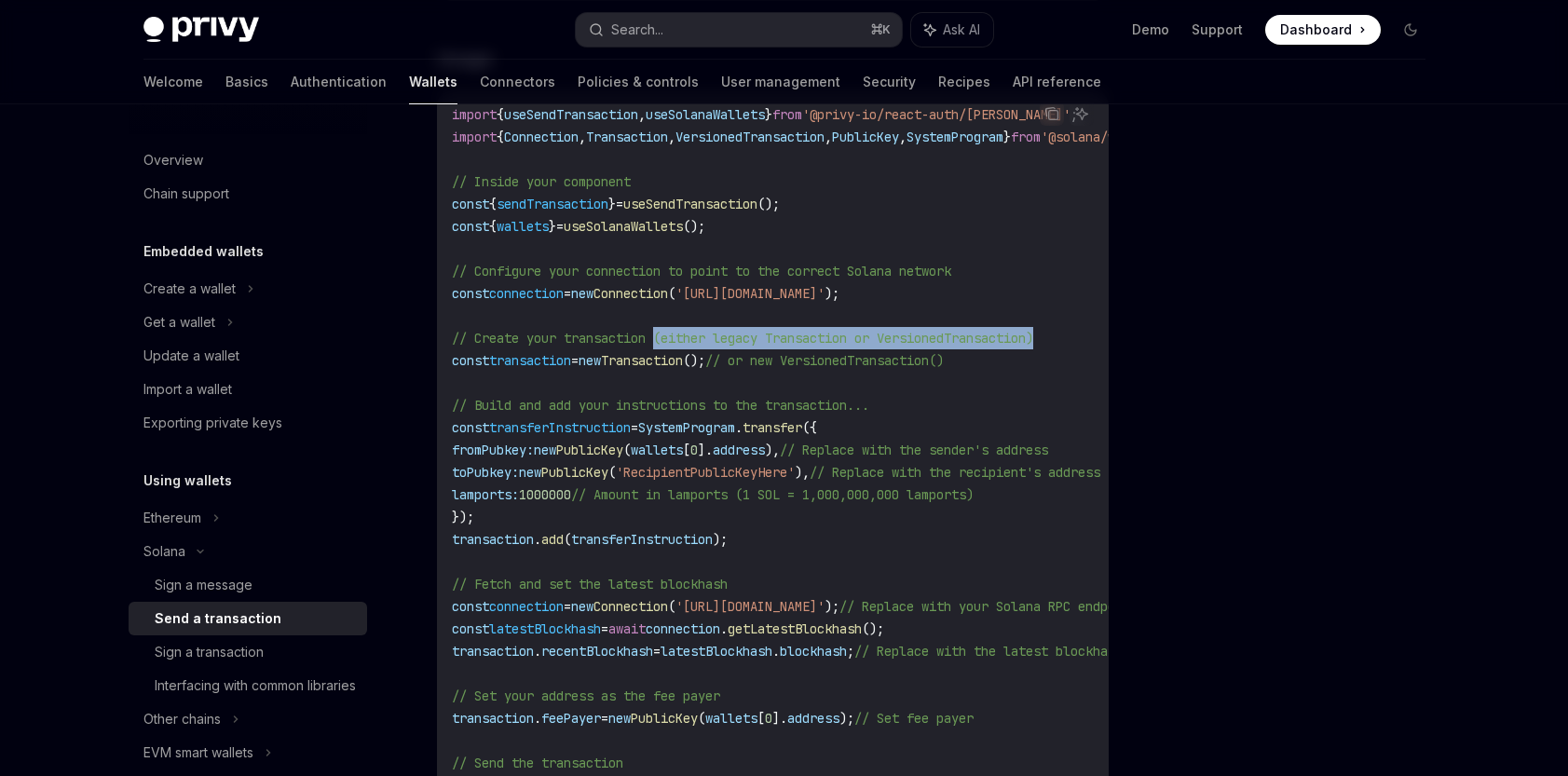 type on "*" 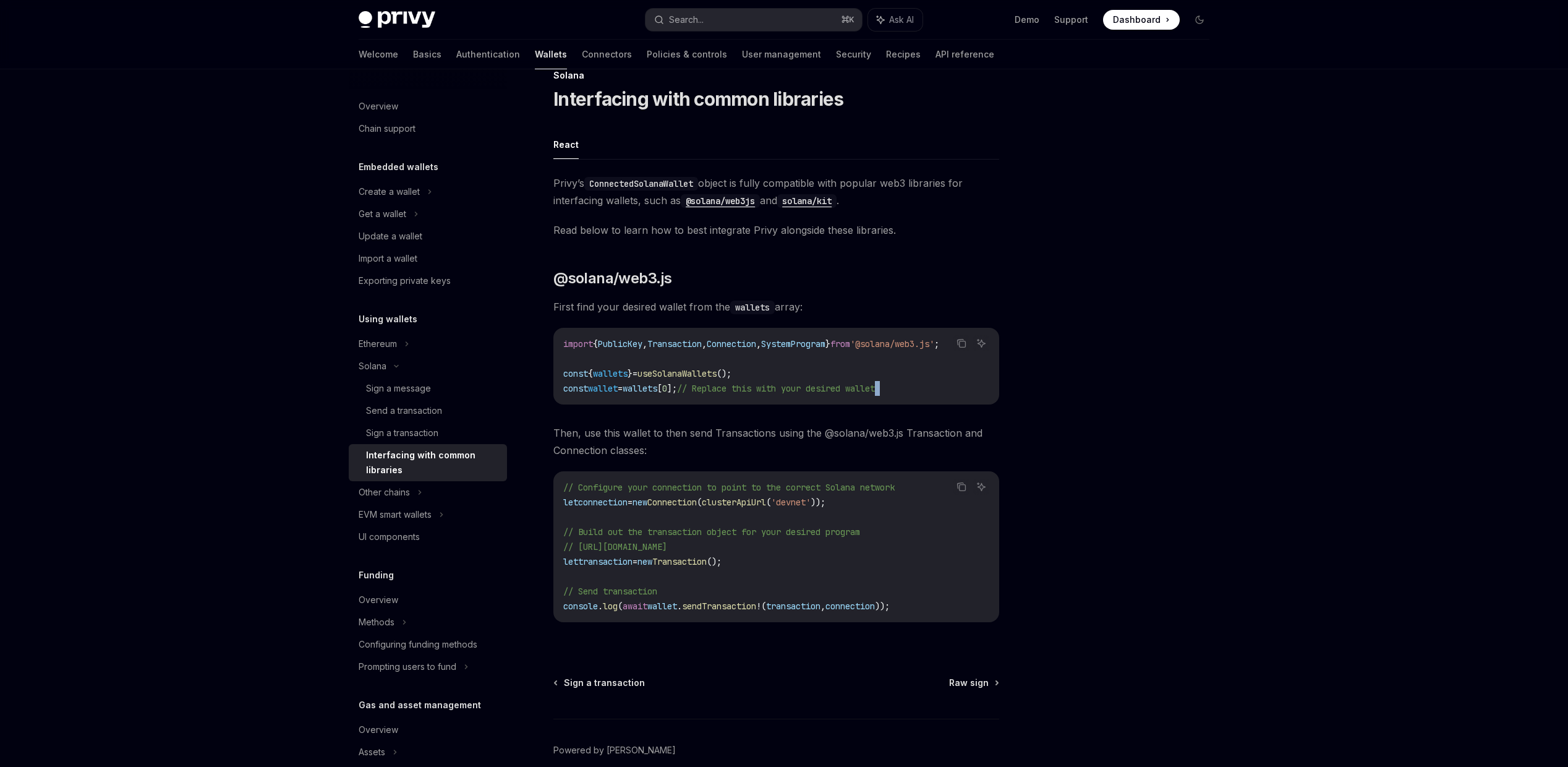 scroll, scrollTop: 90, scrollLeft: 0, axis: vertical 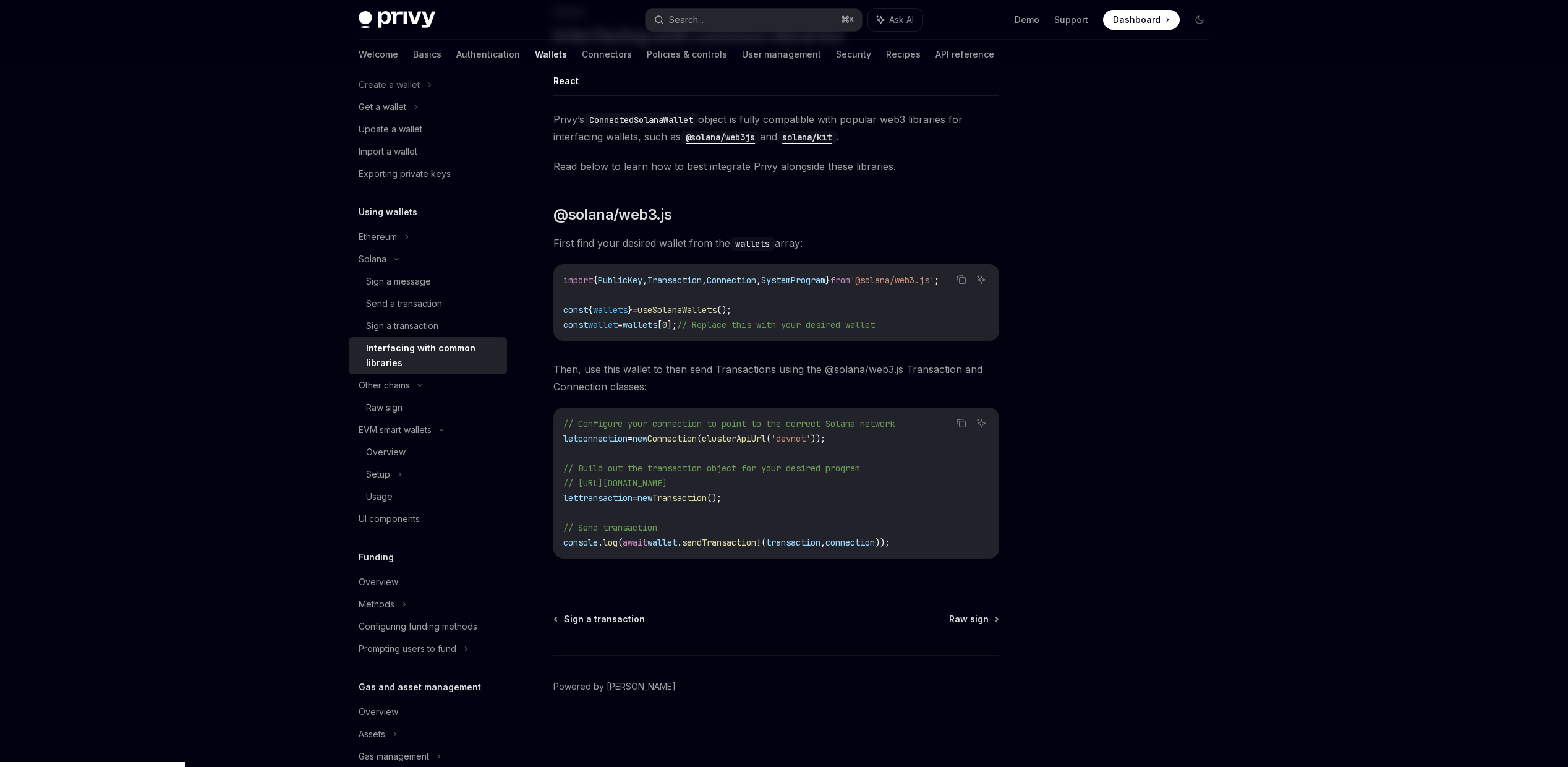 click on "Solana Interfacing with common libraries React Privy’s  ConnectedSolanaWallet  object is fully compatible with popular web3 libraries for interfacing wallets, such as  @solana/web3js  and  solana/kit . Read below to learn how to best integrate Privy alongside these libraries. ​ @solana/web3.js First find your desired wallet from the  wallets  array: Copy Ask AI import  { PublicKey ,  Transaction ,  Connection ,  SystemProgram }  from  '@solana/web3.js' ;
const  { wallets }  =  useSolanaWallets ();
const  wallet  =  wallets [ 0 ];  // Replace this with your desired wallet
Then, use this wallet to then send Transactions using the @solana/web3.js Transaction and Connection classes: Copy Ask AI // Configure your connection to point to the correct Solana network
let  connection  =  new  Connection ( clusterApiUrl ( 'devnet' ));
// Build out the transaction object for your desired program
// [URL][DOMAIN_NAME]
let  transaction  =  new" at bounding box center [660, 383] 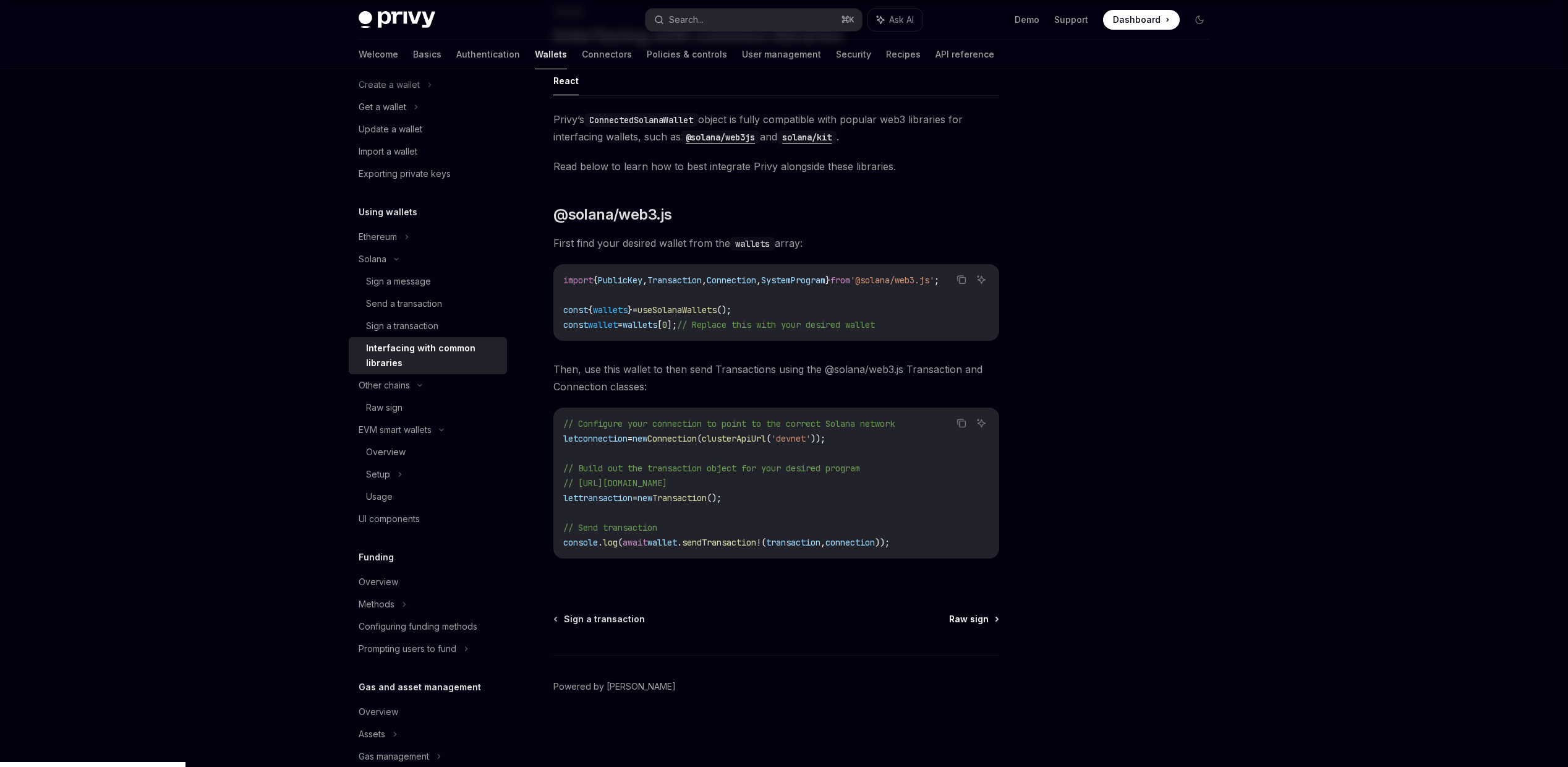 click on "Raw sign" at bounding box center [969, 619] 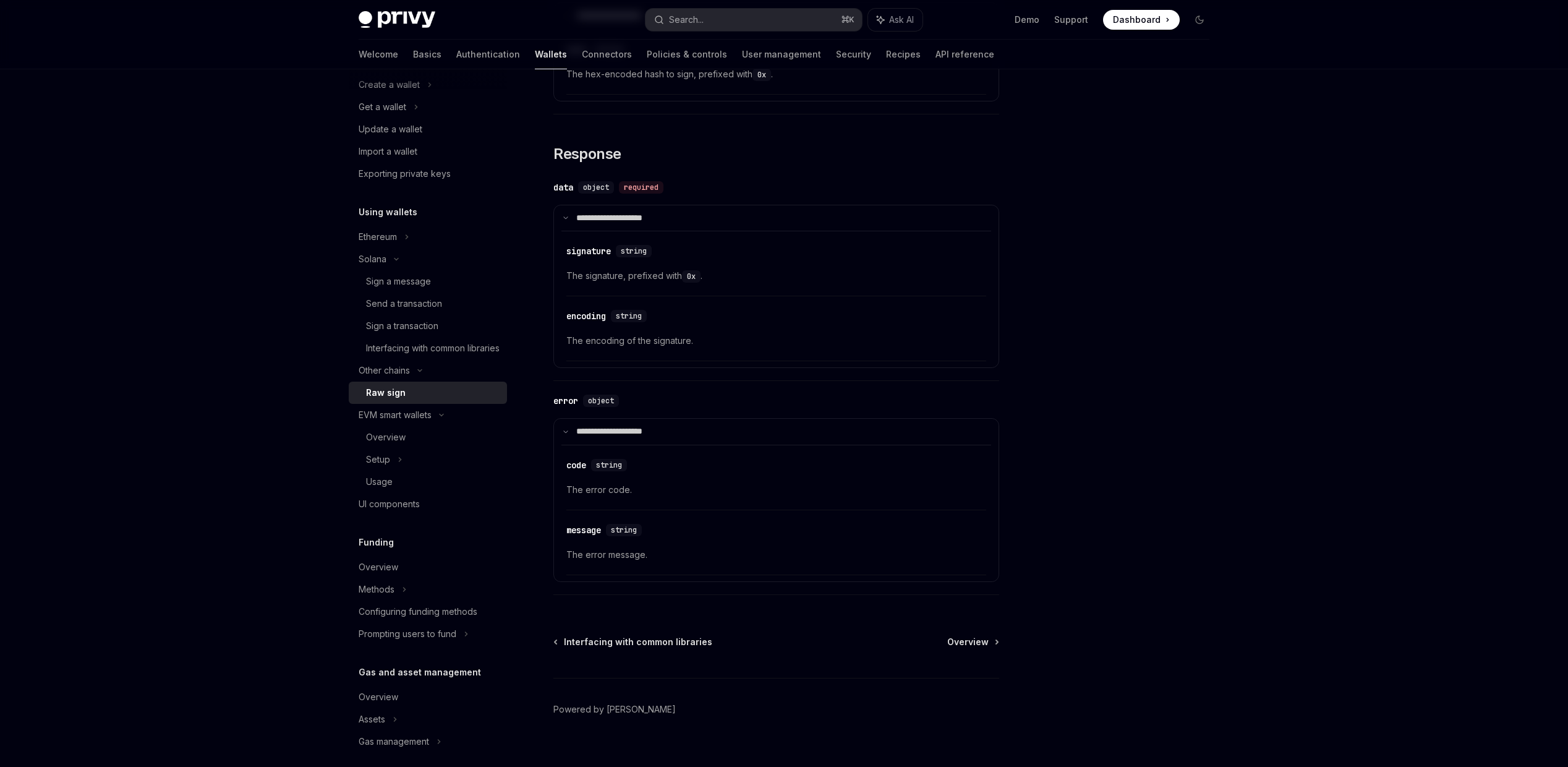 scroll, scrollTop: 1292, scrollLeft: 0, axis: vertical 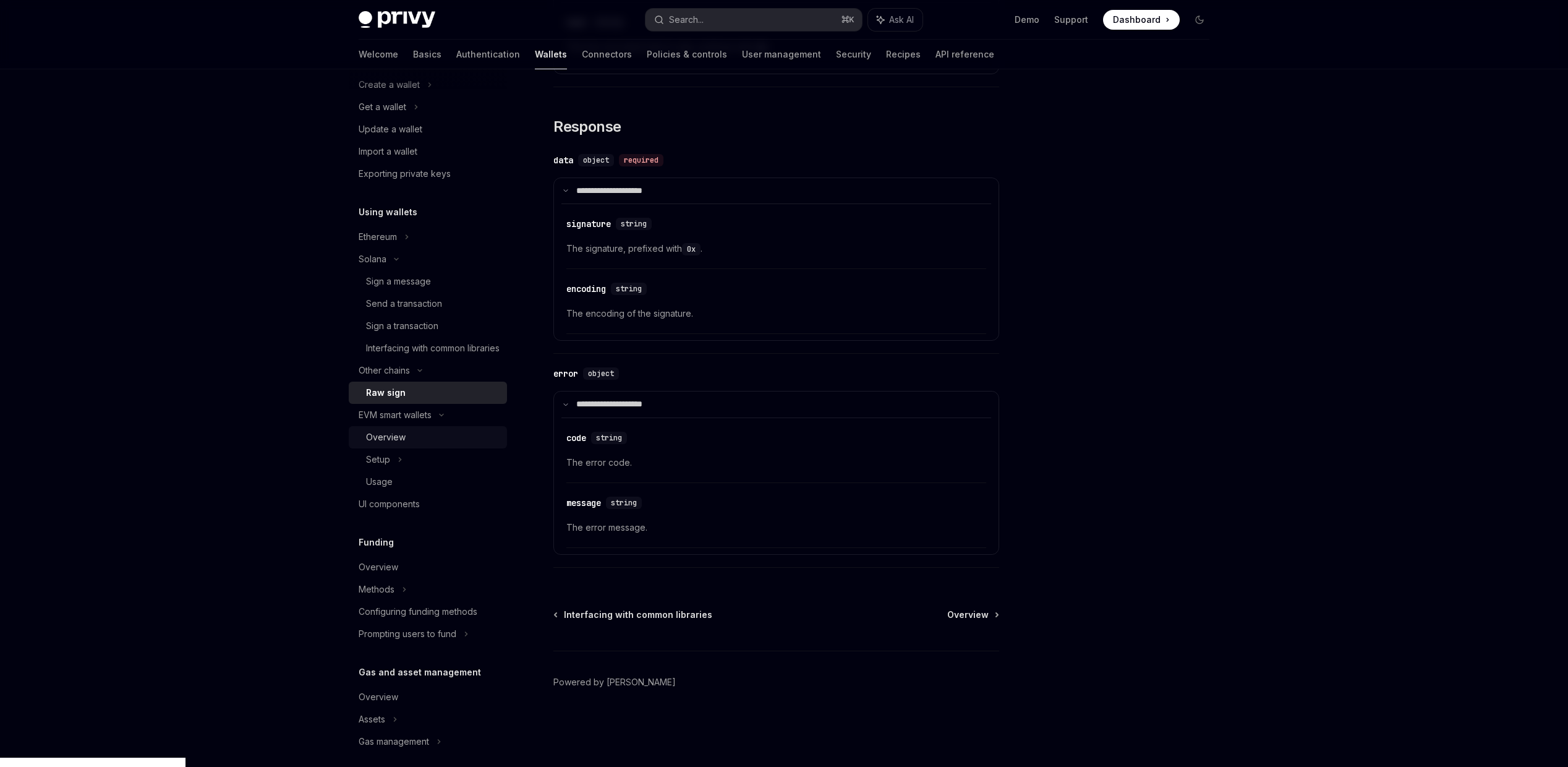 click on "Overview" at bounding box center (386, 437) 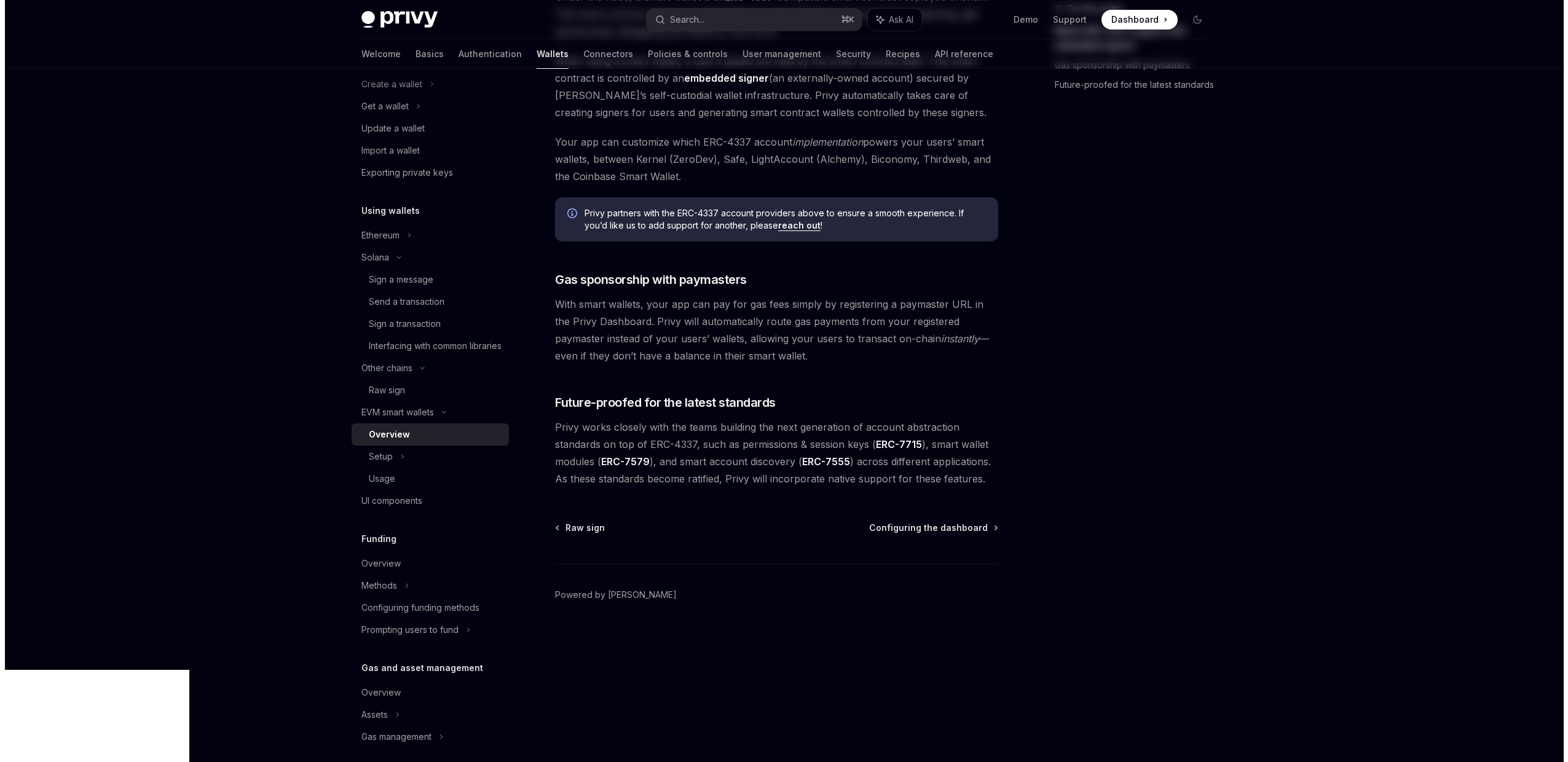 scroll, scrollTop: 0, scrollLeft: 0, axis: both 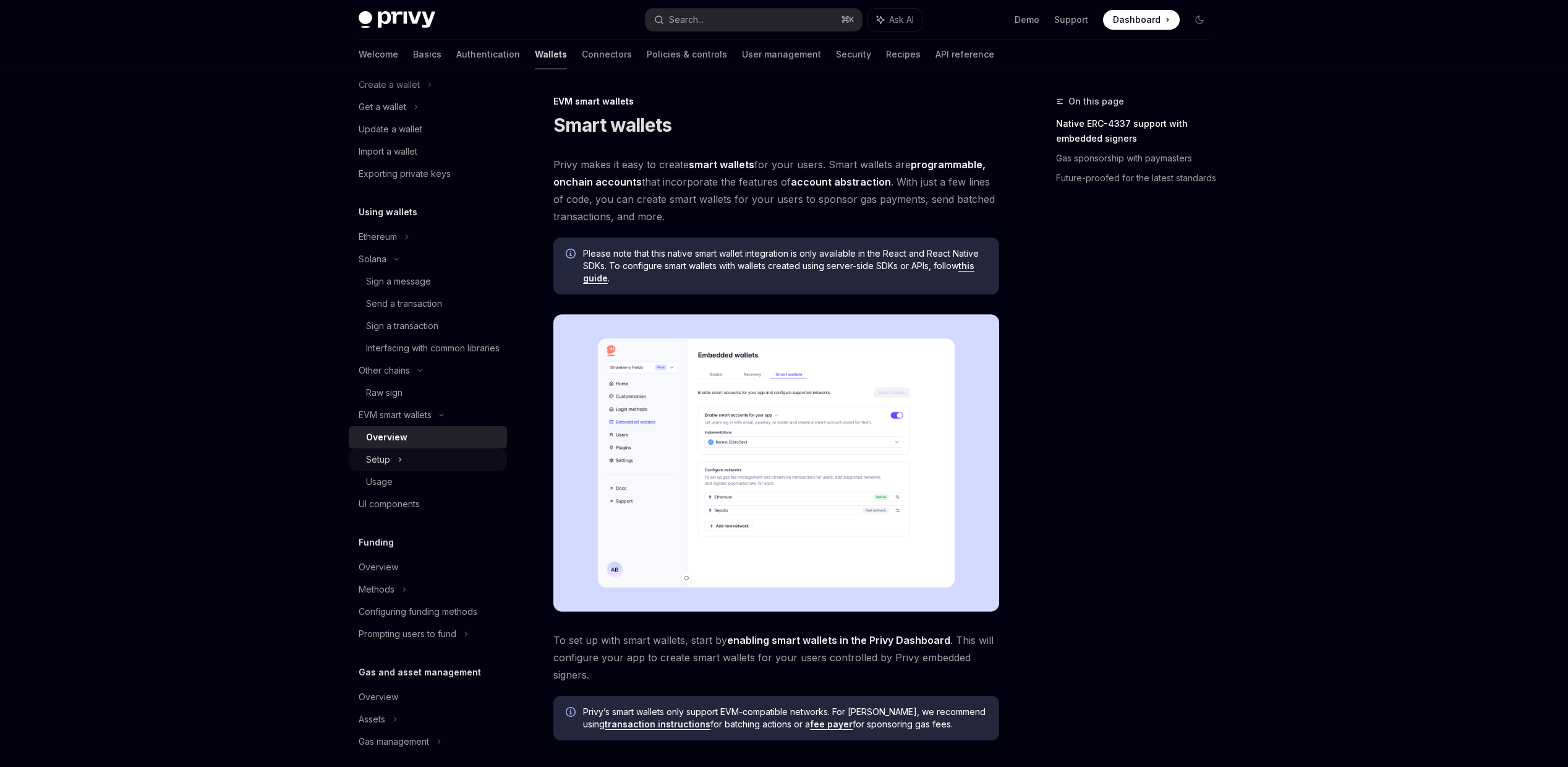 click on "Setup" at bounding box center [378, 460] 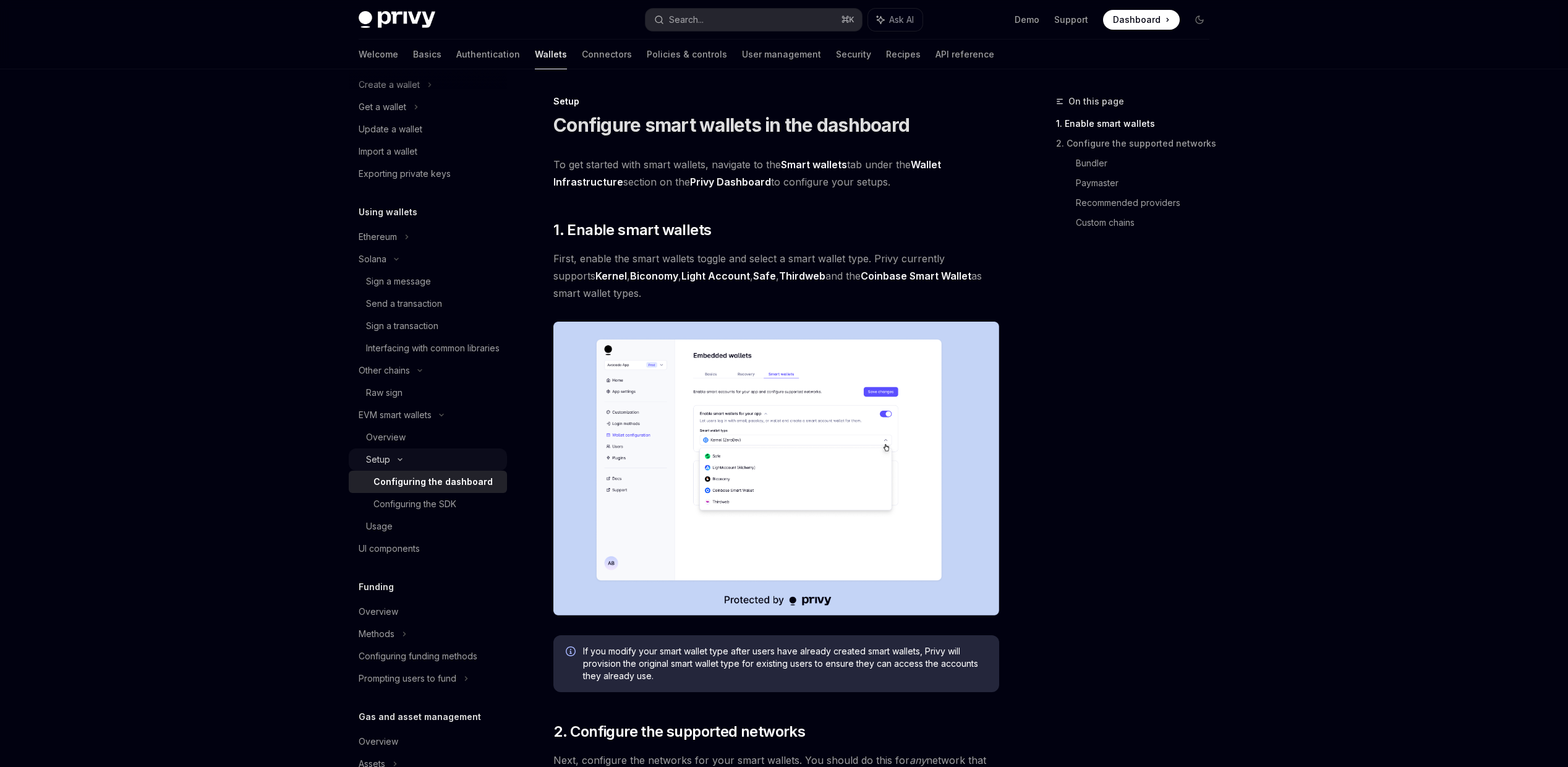 click on "Setup" at bounding box center (428, 460) 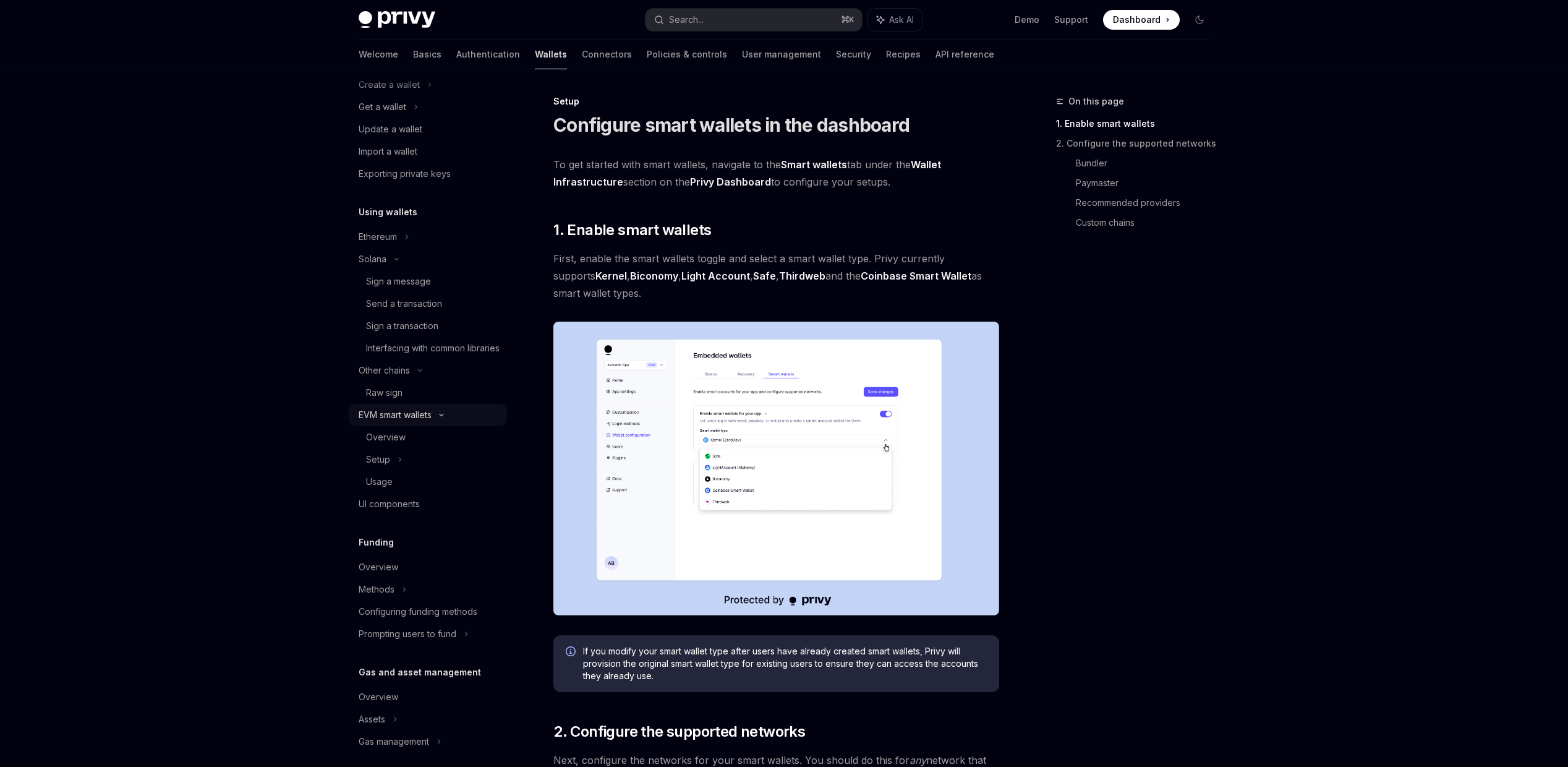 click on "EVM smart wallets" at bounding box center [395, 415] 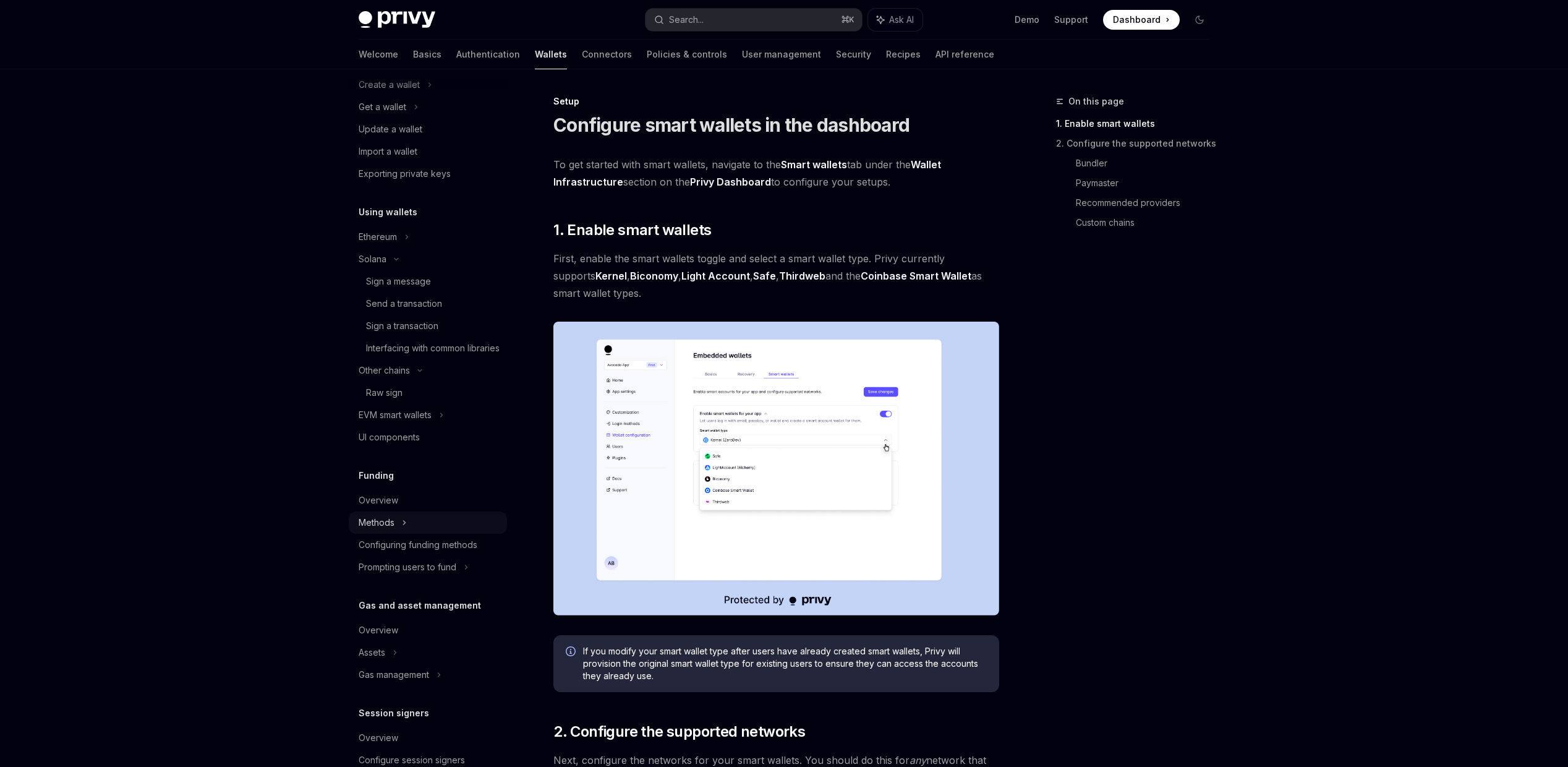click 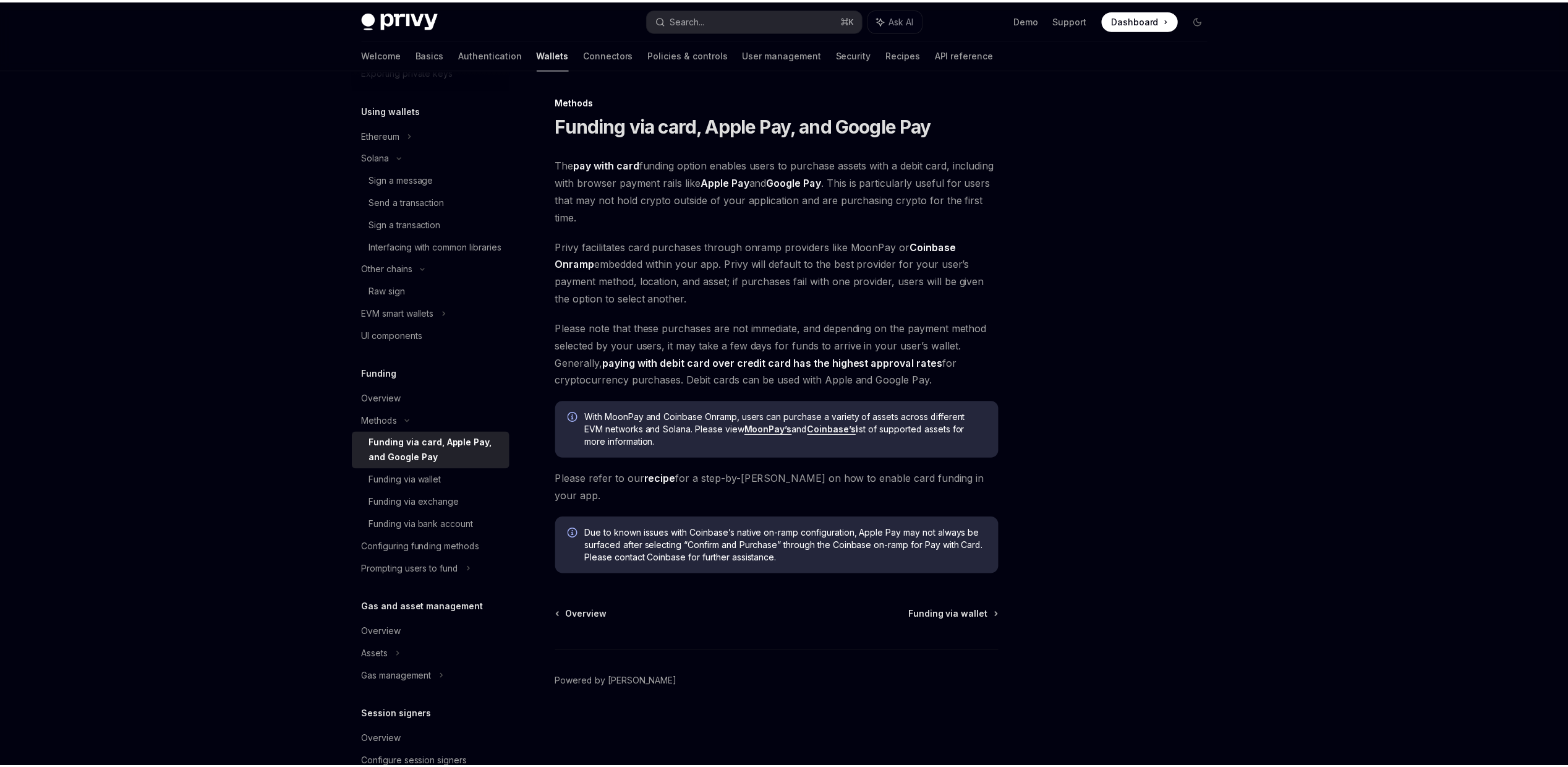 scroll, scrollTop: 429, scrollLeft: 0, axis: vertical 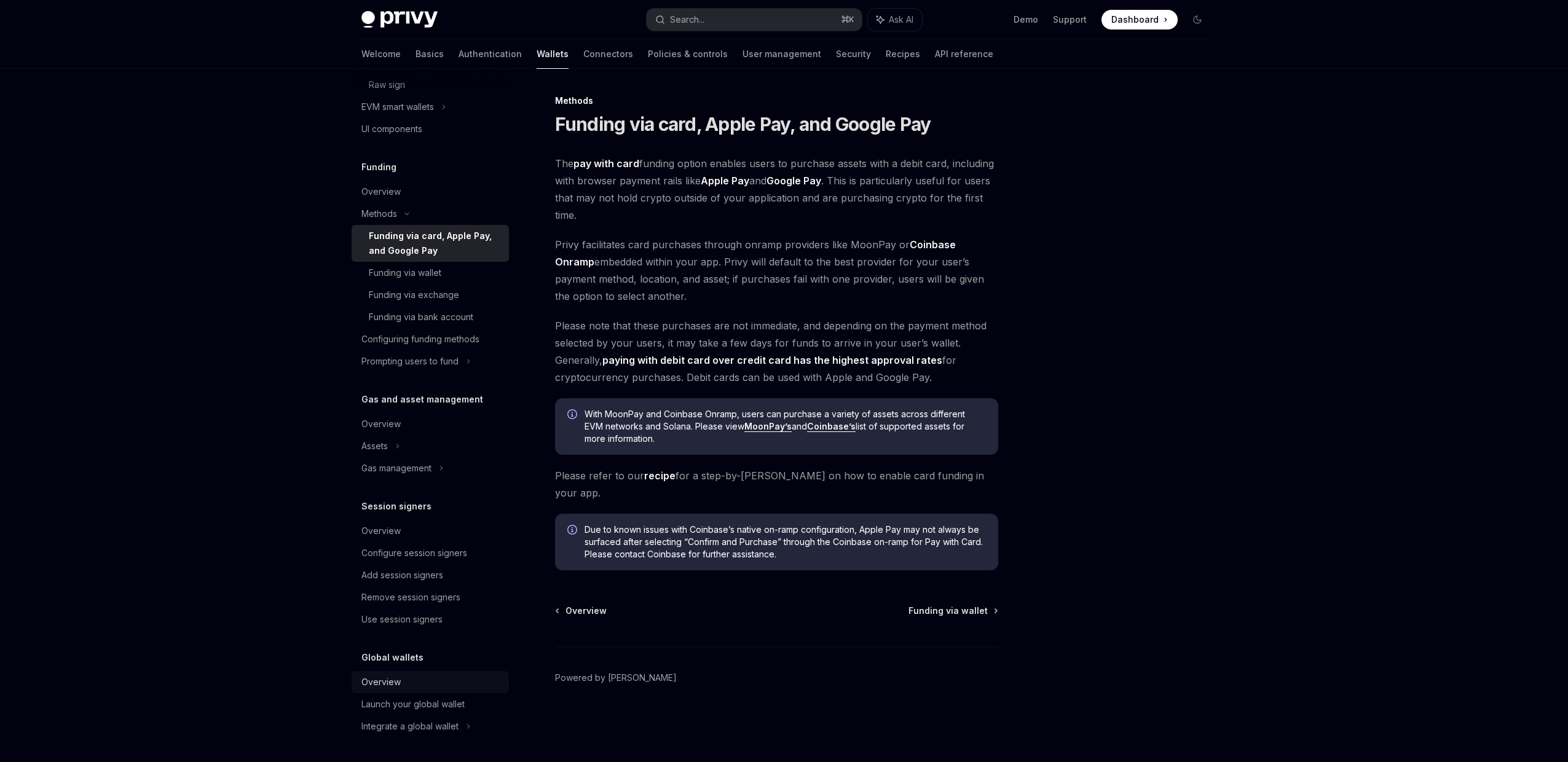 click on "Overview" at bounding box center (431, 682) 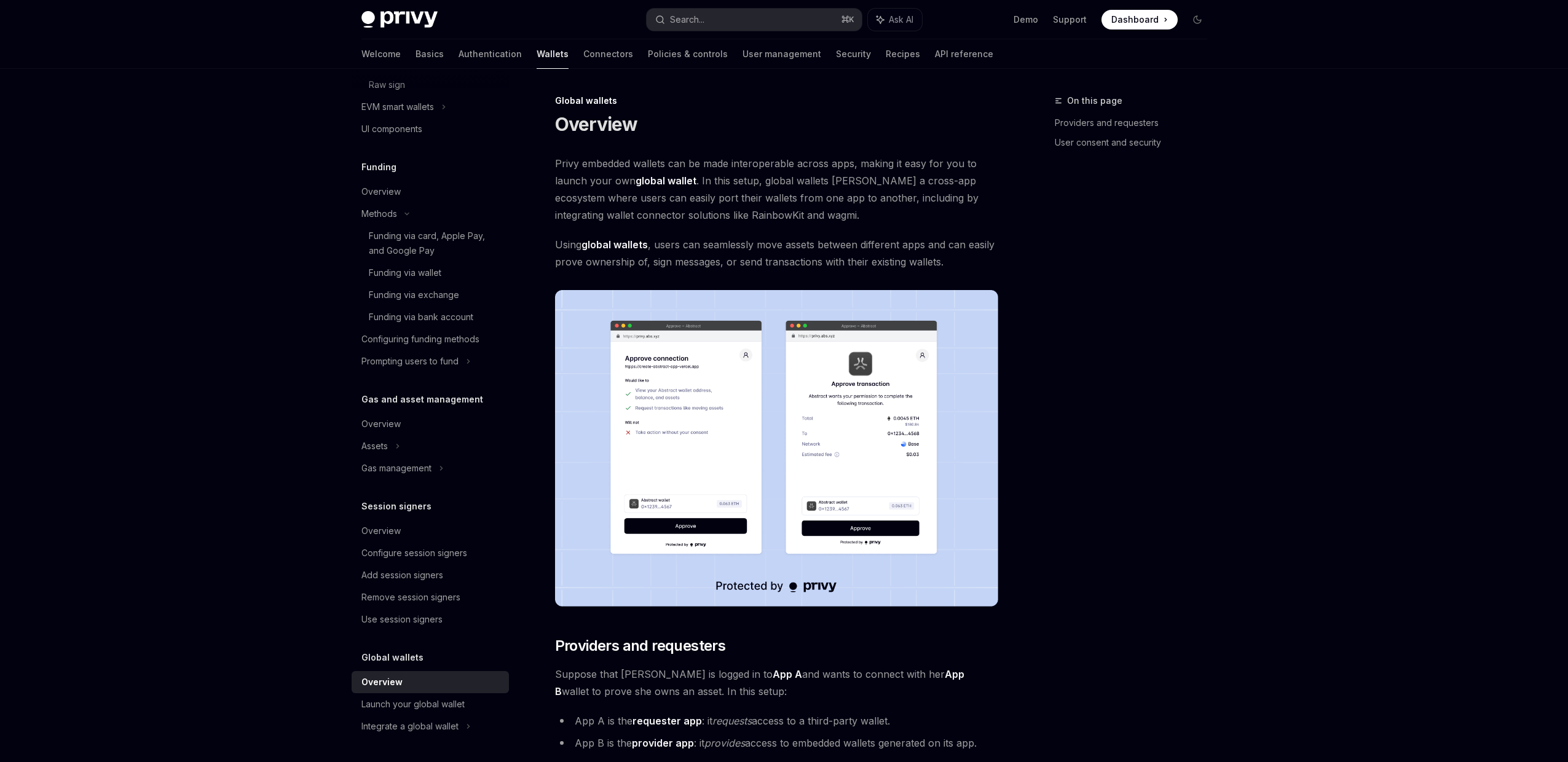 type on "*" 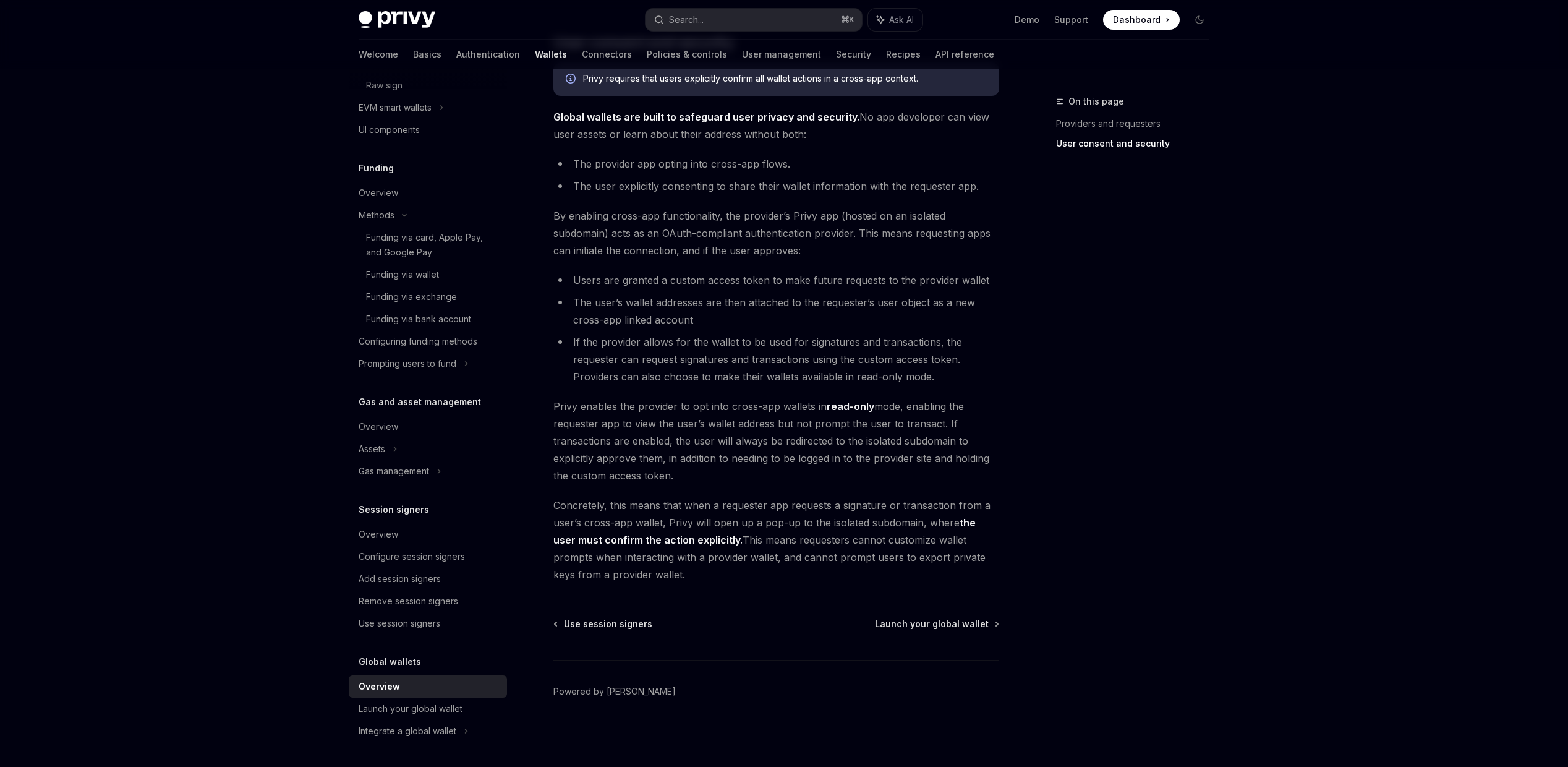 scroll, scrollTop: 797, scrollLeft: 0, axis: vertical 